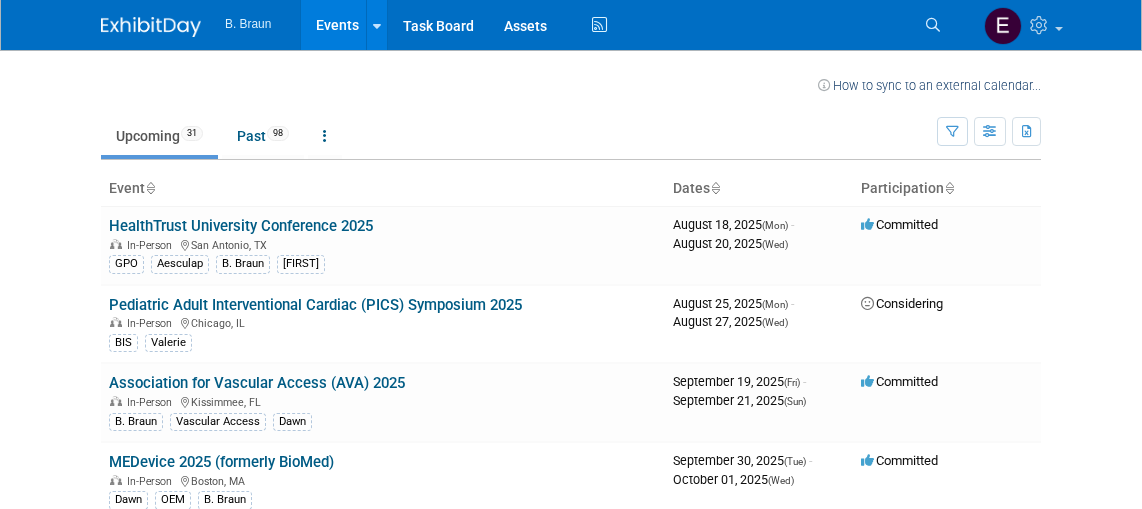 scroll, scrollTop: 0, scrollLeft: 0, axis: both 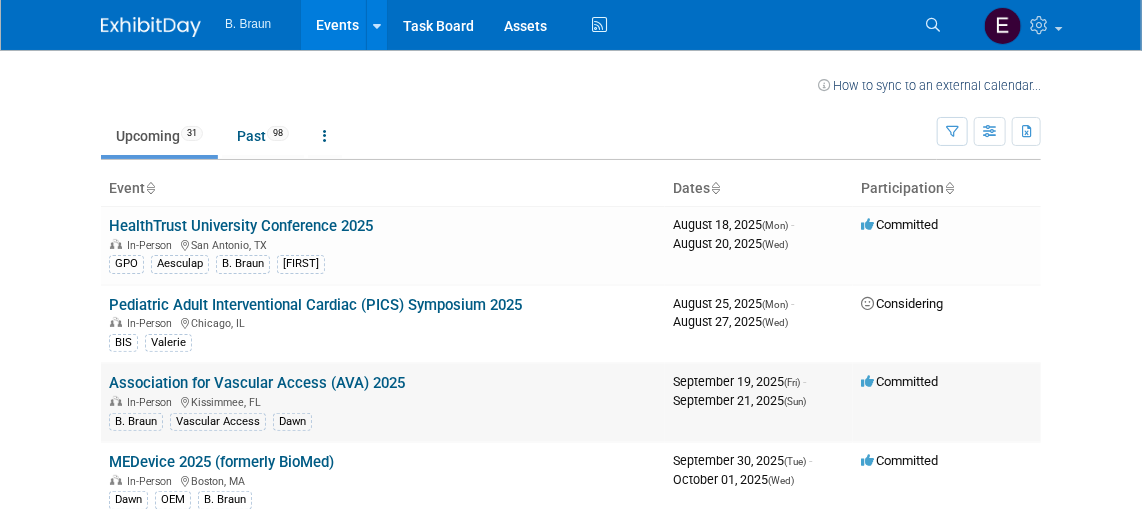 click on "Association for Vascular Access (AVA) 2025" at bounding box center [257, 383] 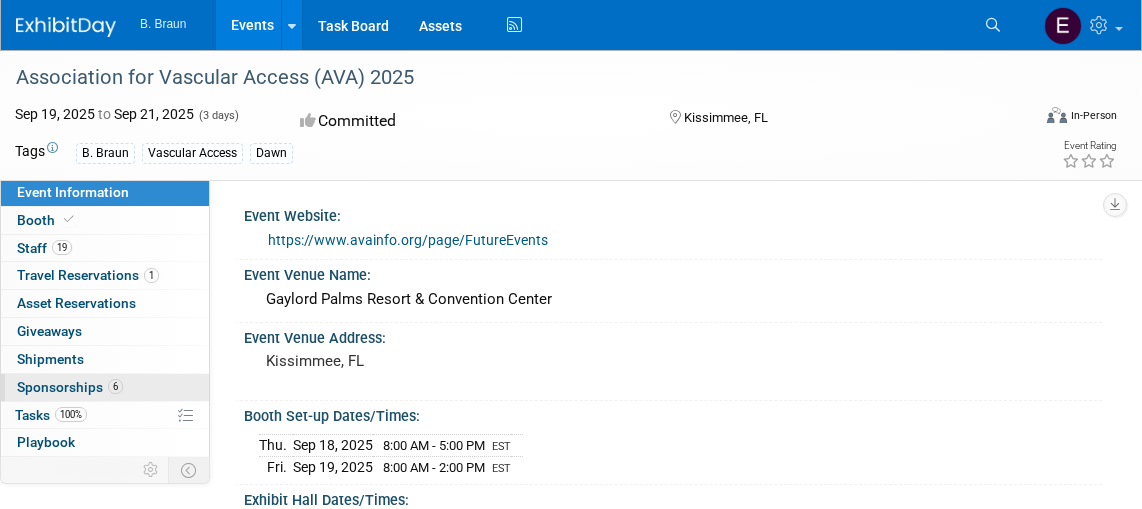 scroll, scrollTop: 0, scrollLeft: 0, axis: both 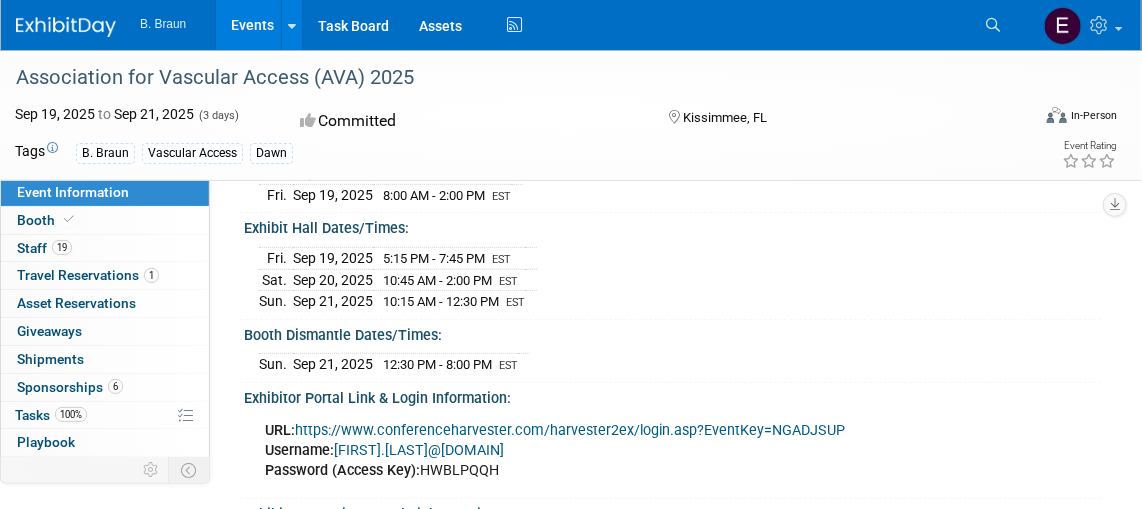 drag, startPoint x: 384, startPoint y: 251, endPoint x: 489, endPoint y: 252, distance: 105.00476 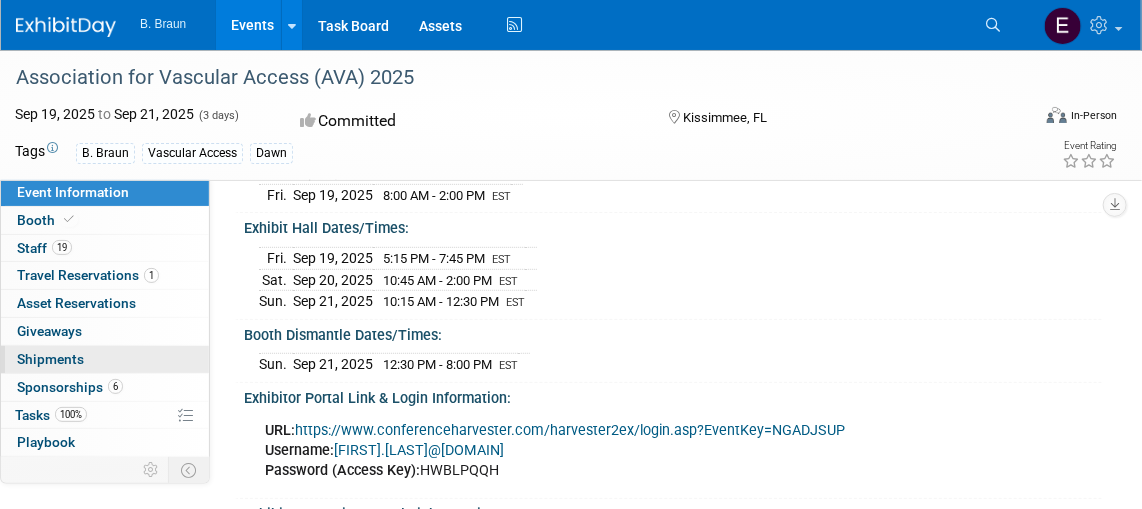 copy on "5:15 PM -
7:45 PM" 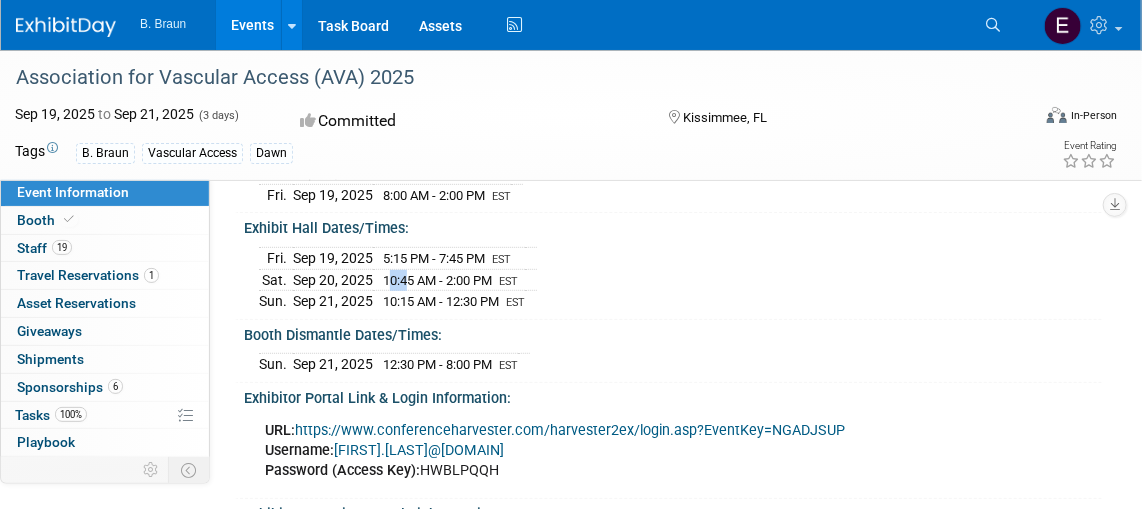 drag, startPoint x: 382, startPoint y: 270, endPoint x: 403, endPoint y: 278, distance: 22.472204 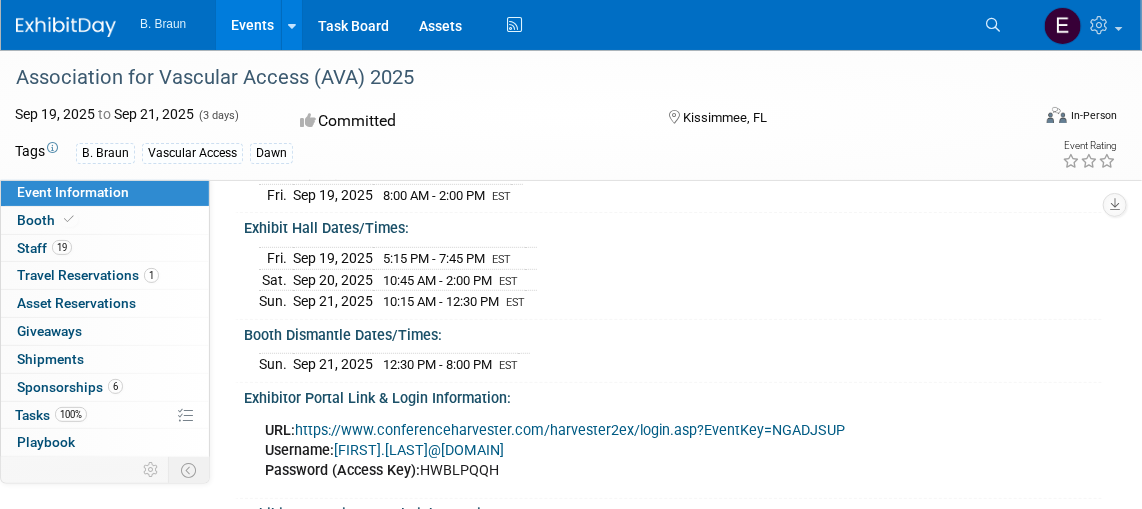 click on "10:15 AM -
12:30 PM" at bounding box center [441, 301] 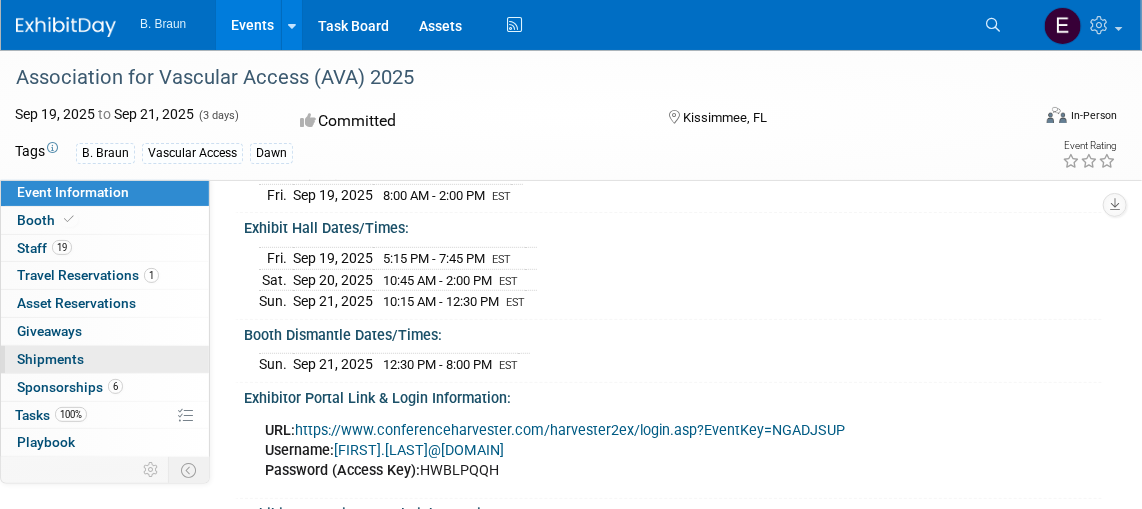 copy on "10:15 AM -
12:30 PM" 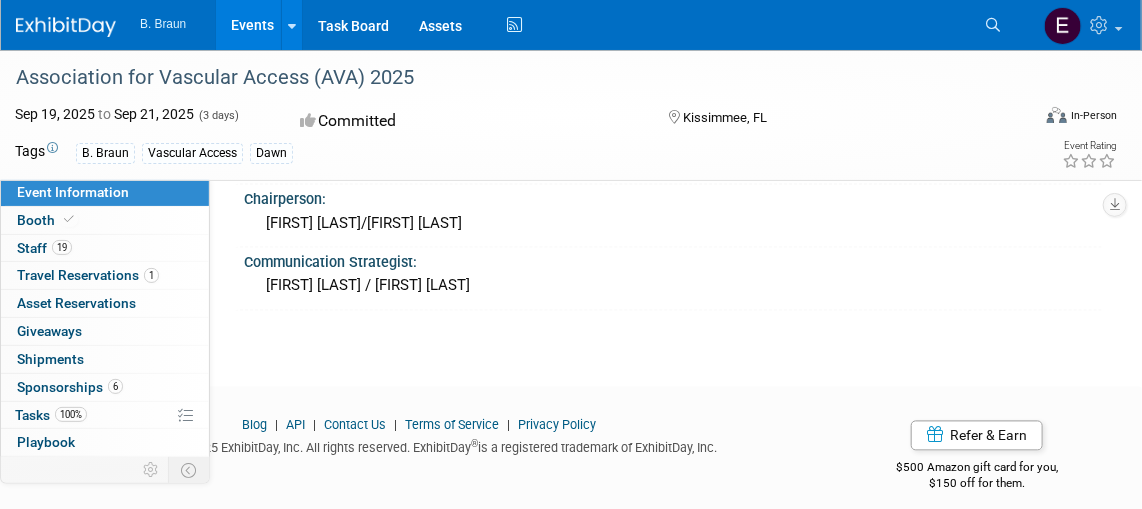 scroll, scrollTop: 1198, scrollLeft: 0, axis: vertical 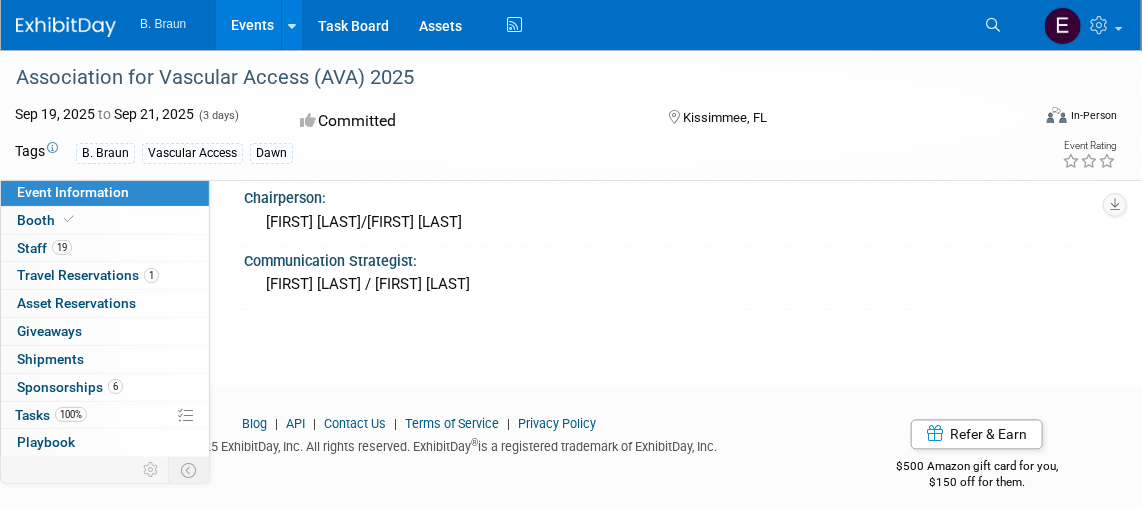 click on "Sponsorships 6" at bounding box center [70, 387] 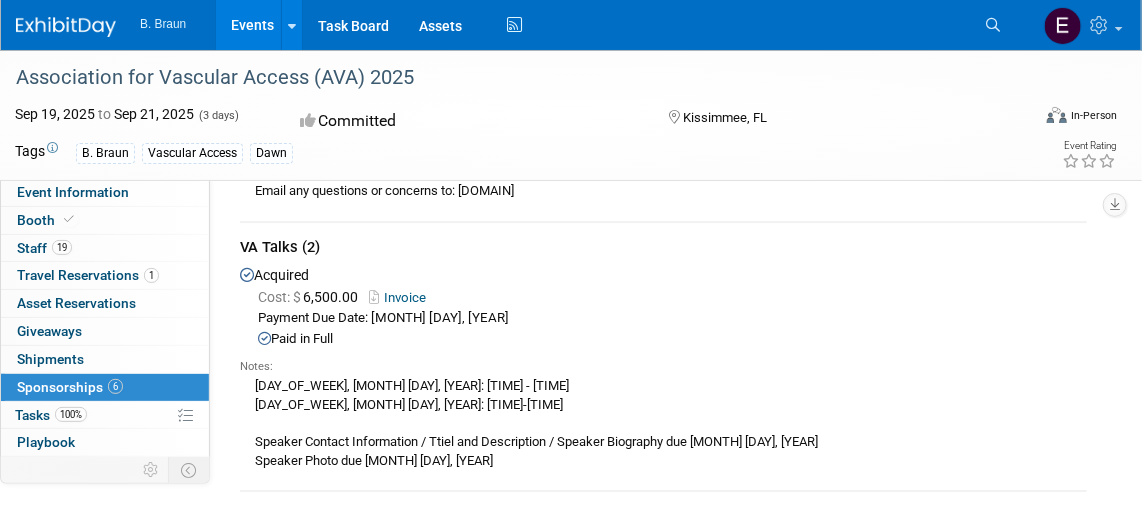 scroll, scrollTop: 2272, scrollLeft: 0, axis: vertical 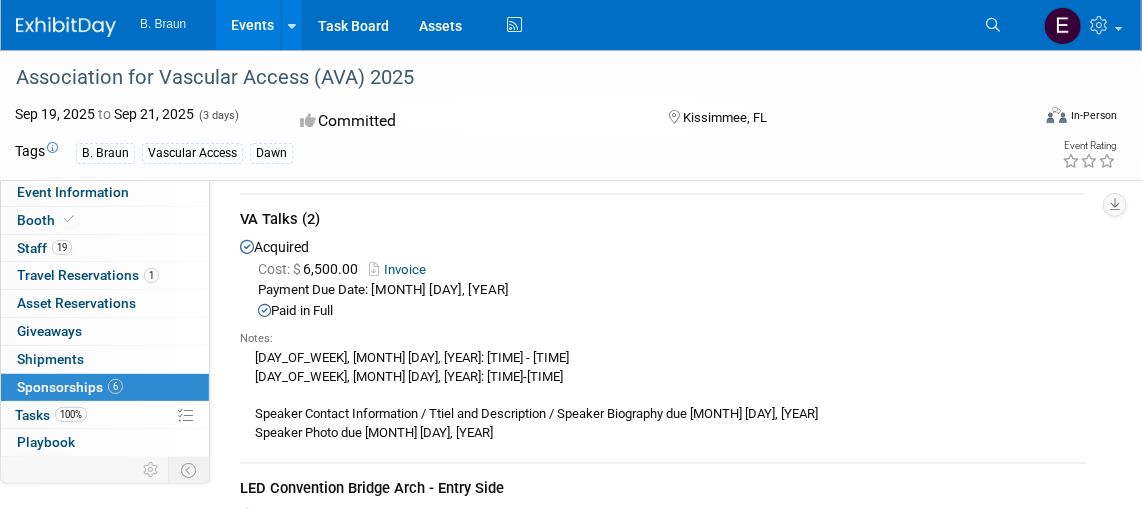 drag, startPoint x: 435, startPoint y: 354, endPoint x: 516, endPoint y: 358, distance: 81.09871 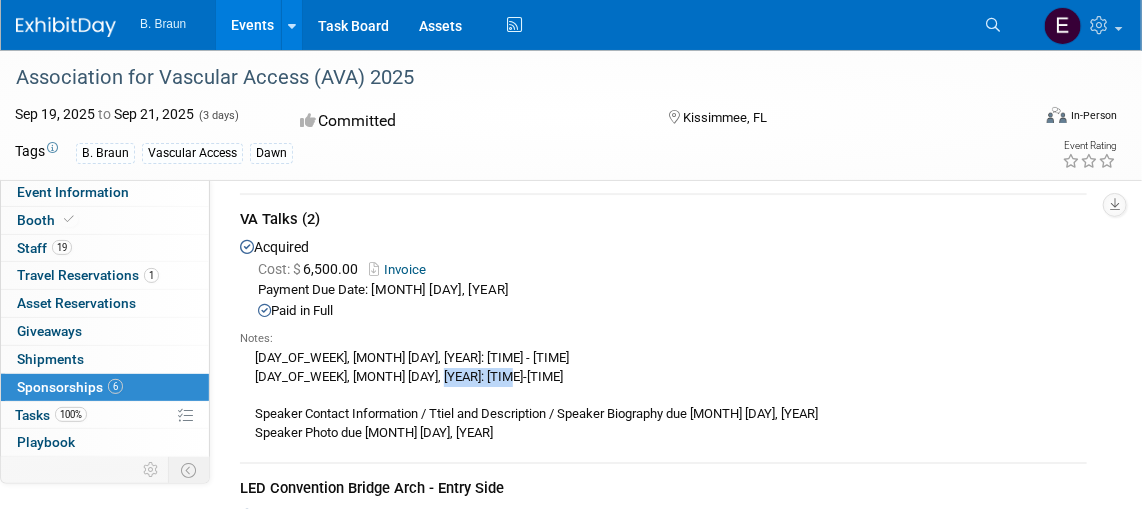 drag, startPoint x: 432, startPoint y: 369, endPoint x: 510, endPoint y: 374, distance: 78.160095 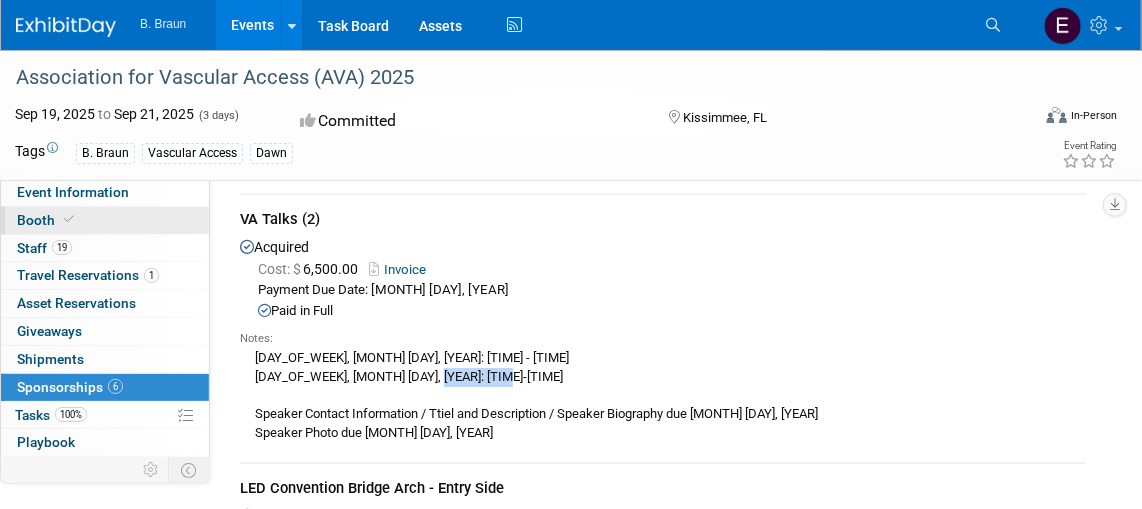 click on "Booth" at bounding box center (47, 220) 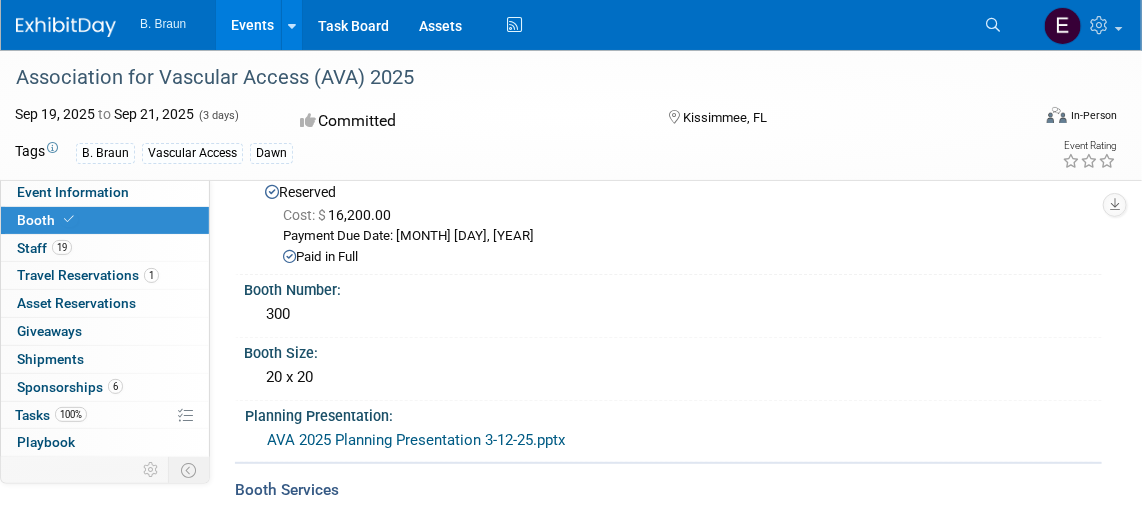 scroll, scrollTop: 90, scrollLeft: 0, axis: vertical 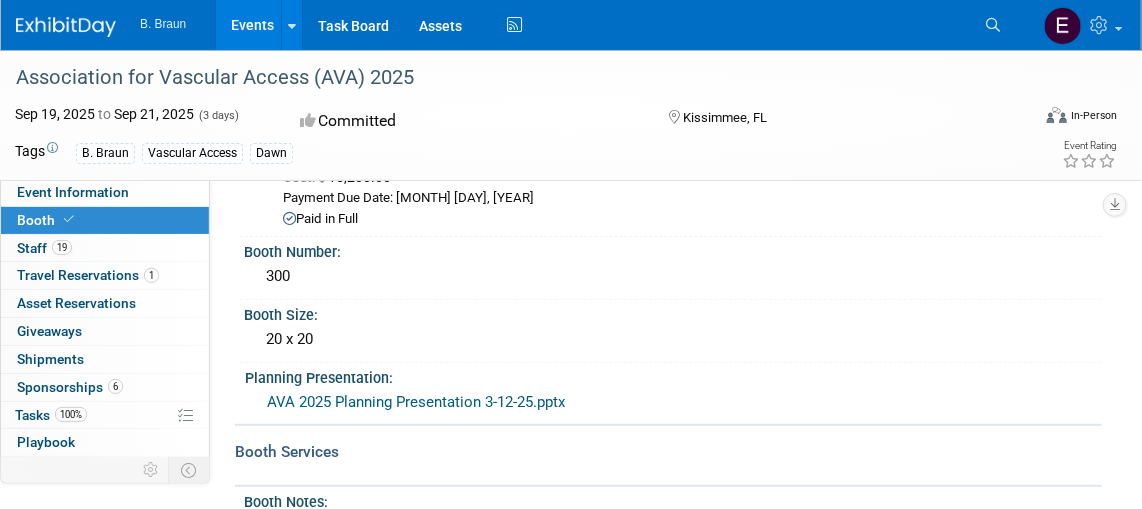click on "AVA 2025 Planning Presentation 3-12-25.pptx" at bounding box center (416, 402) 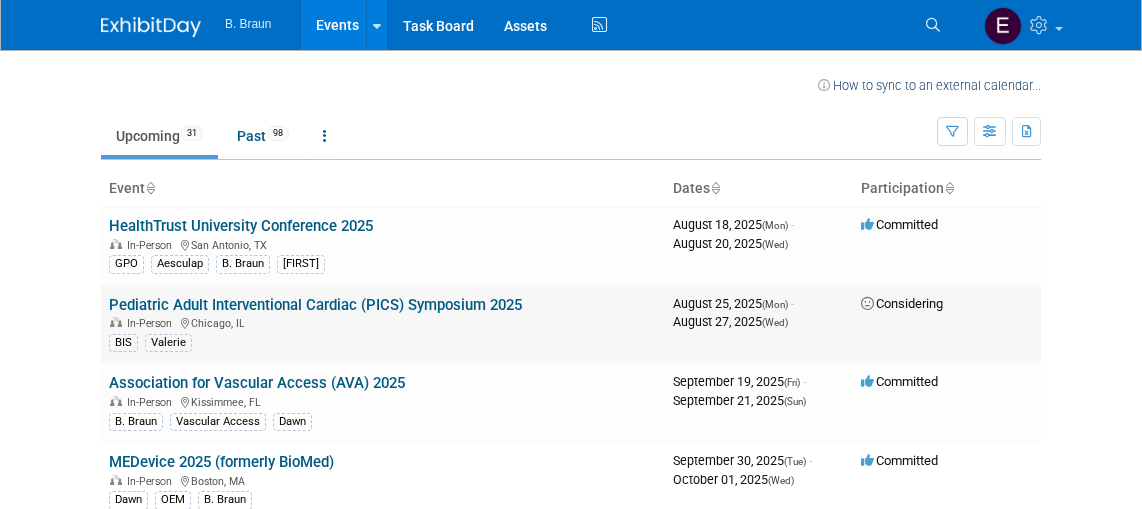 scroll, scrollTop: 0, scrollLeft: 0, axis: both 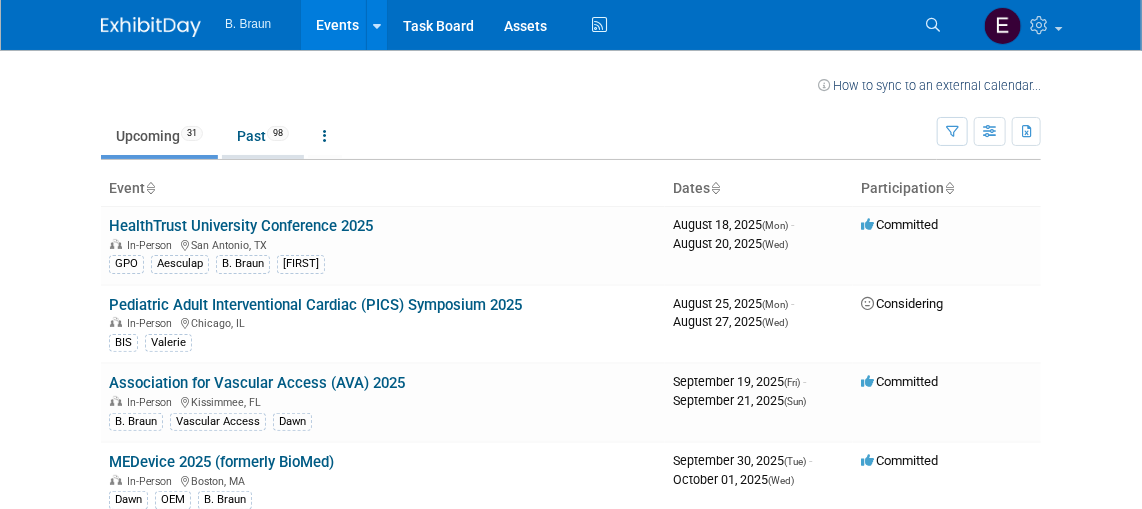 click on "Past
98" at bounding box center (263, 136) 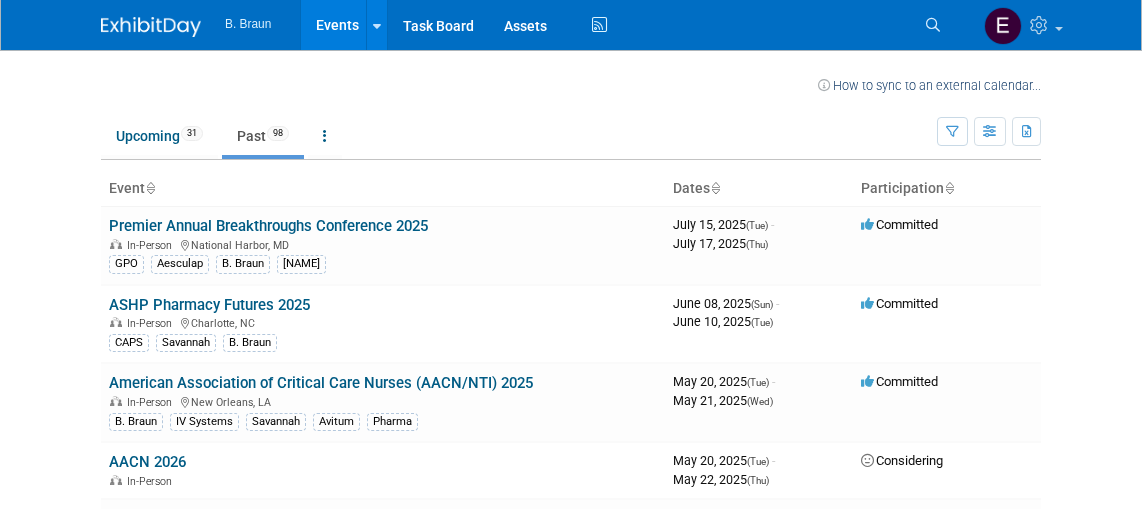 scroll, scrollTop: 0, scrollLeft: 0, axis: both 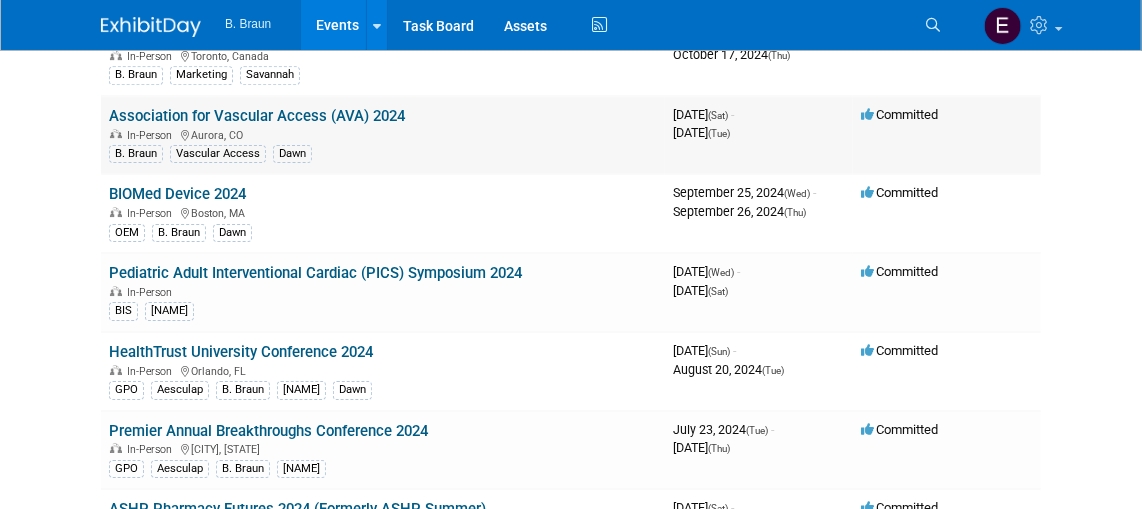 click on "Association for Vascular Access (AVA) 2024" at bounding box center [257, 116] 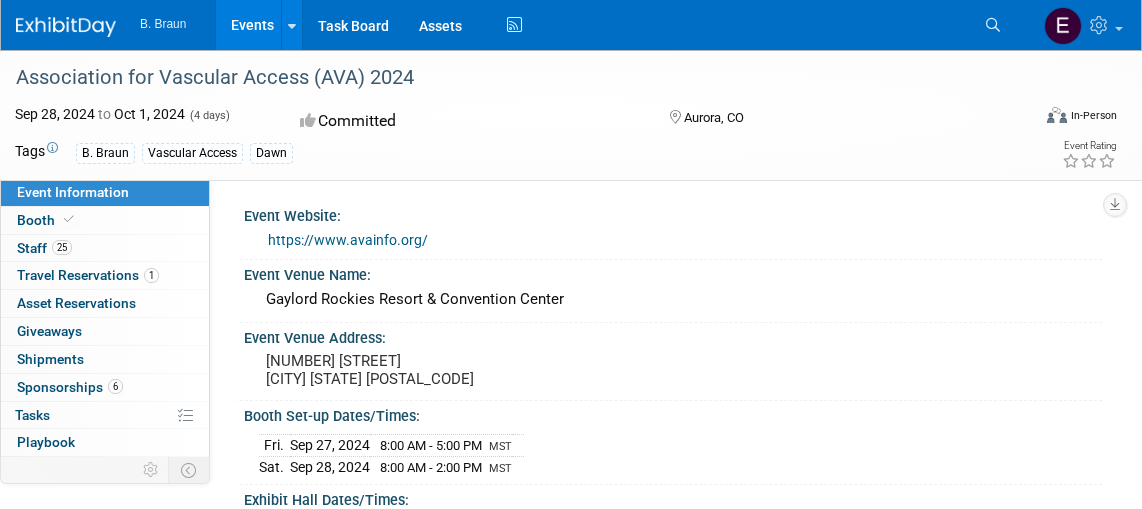 scroll, scrollTop: 0, scrollLeft: 0, axis: both 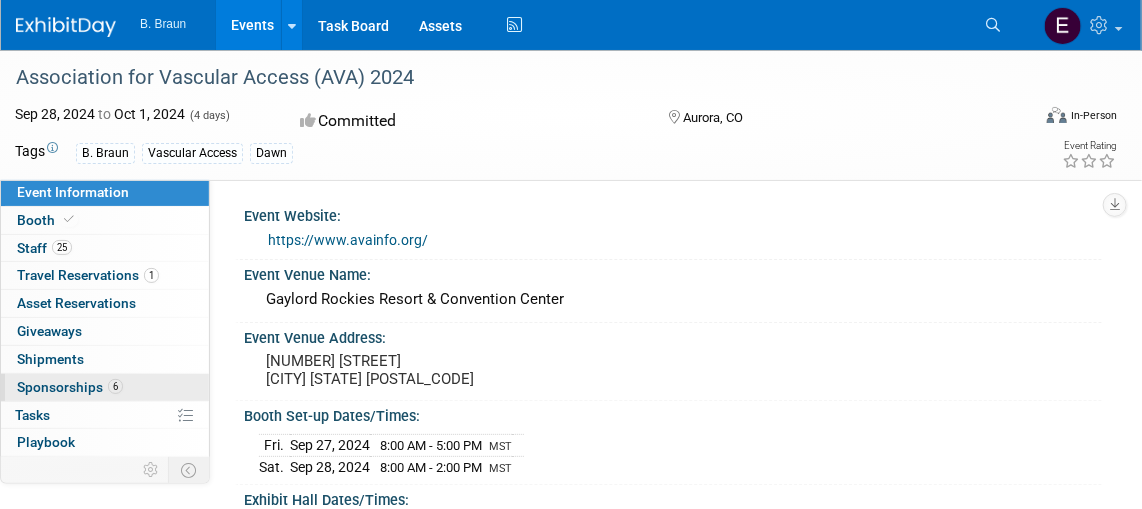 click on "Sponsorships 6" at bounding box center (70, 387) 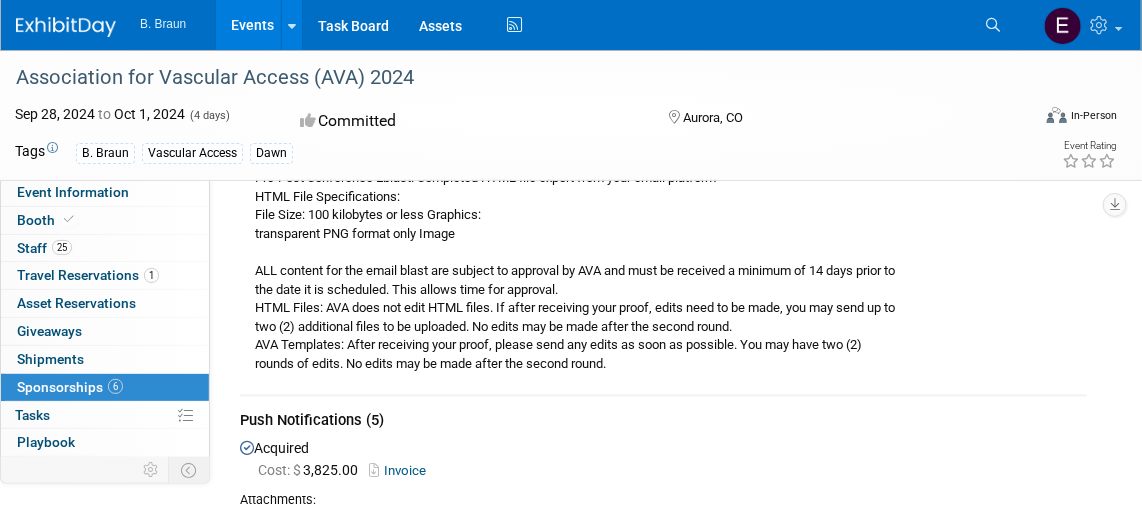 scroll, scrollTop: 1363, scrollLeft: 0, axis: vertical 